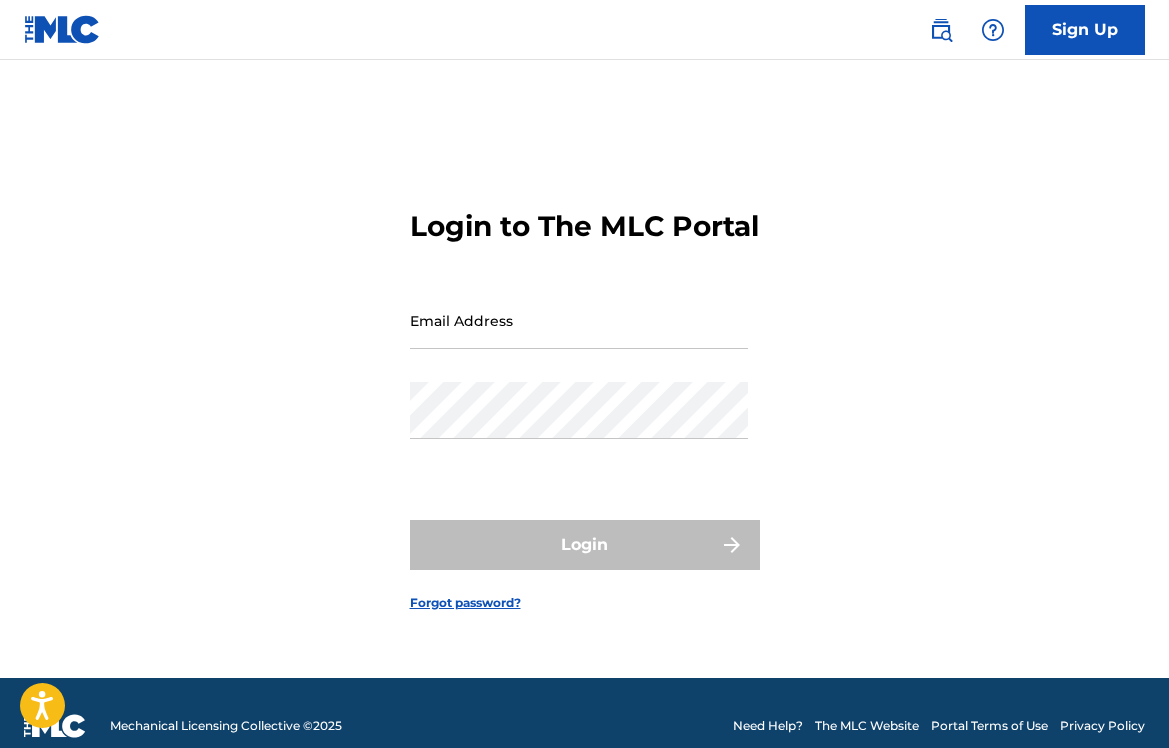 scroll, scrollTop: 0, scrollLeft: 0, axis: both 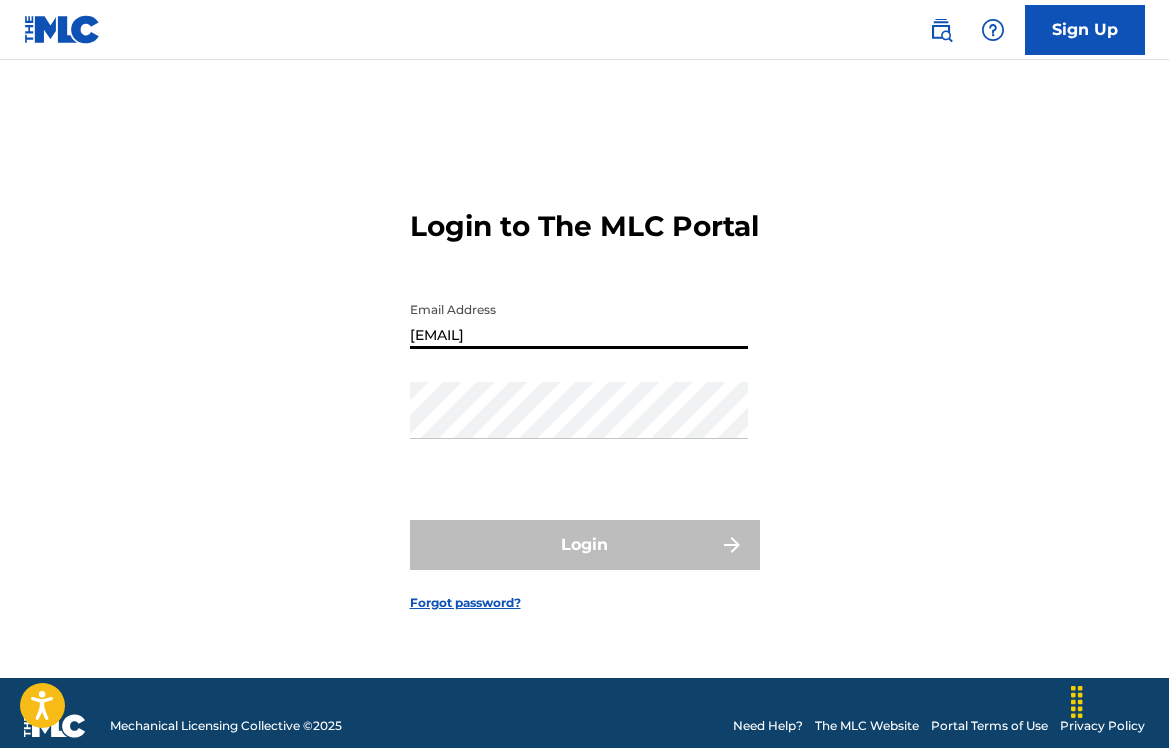 type on "[EMAIL]" 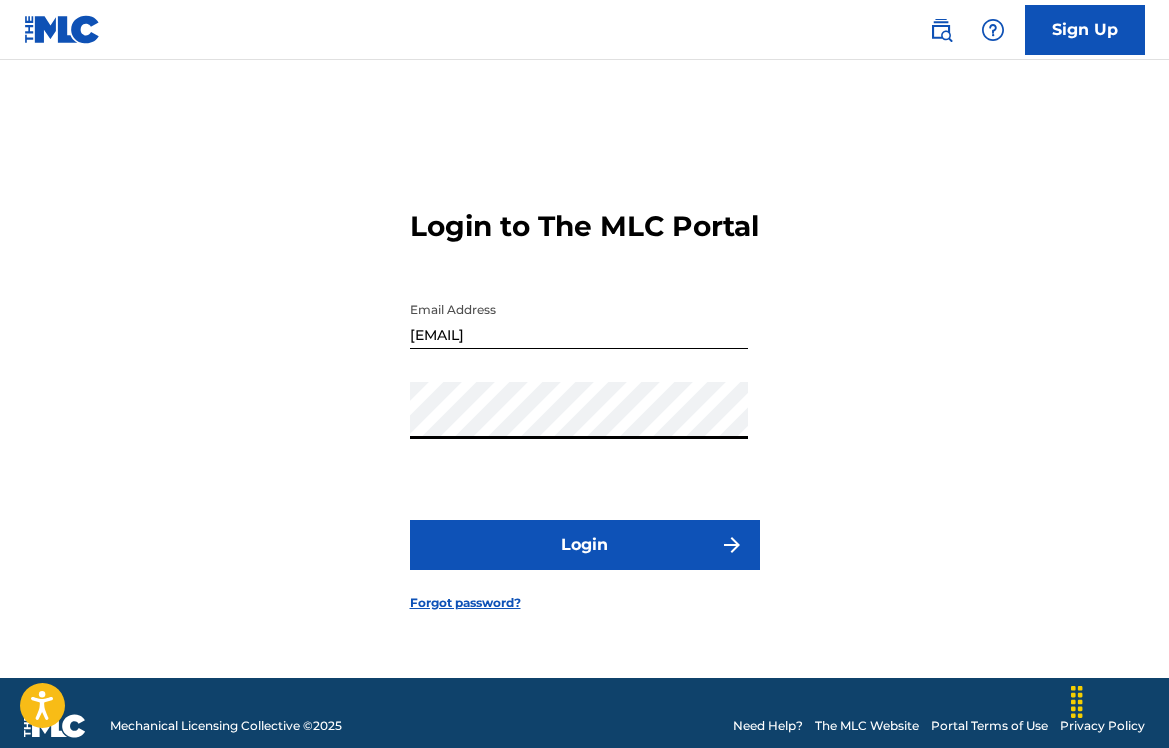 click on "Login" at bounding box center [585, 545] 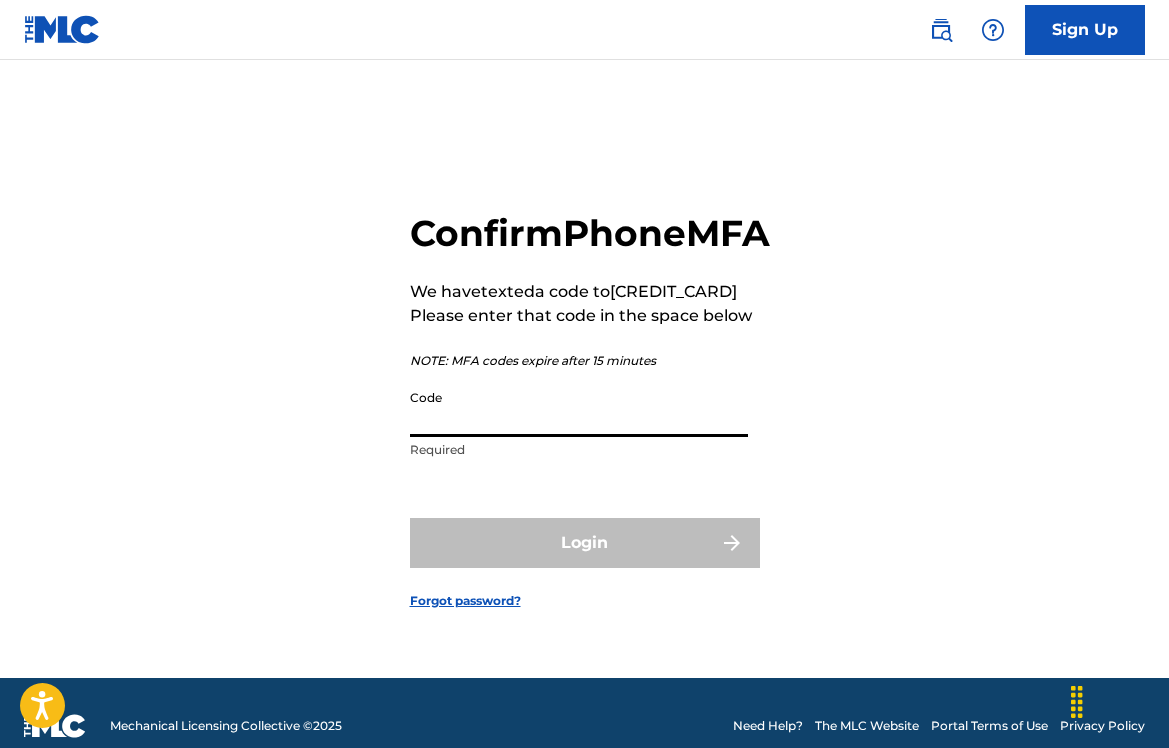 click on "Code" at bounding box center [579, 408] 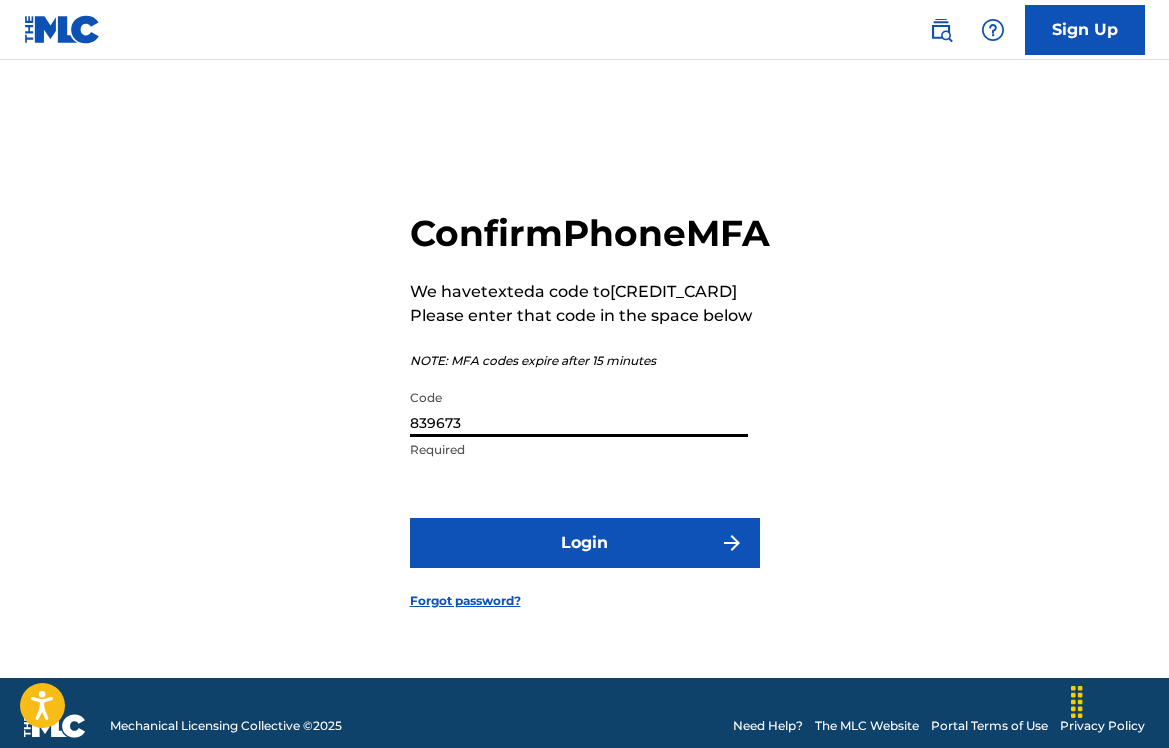 type on "839673" 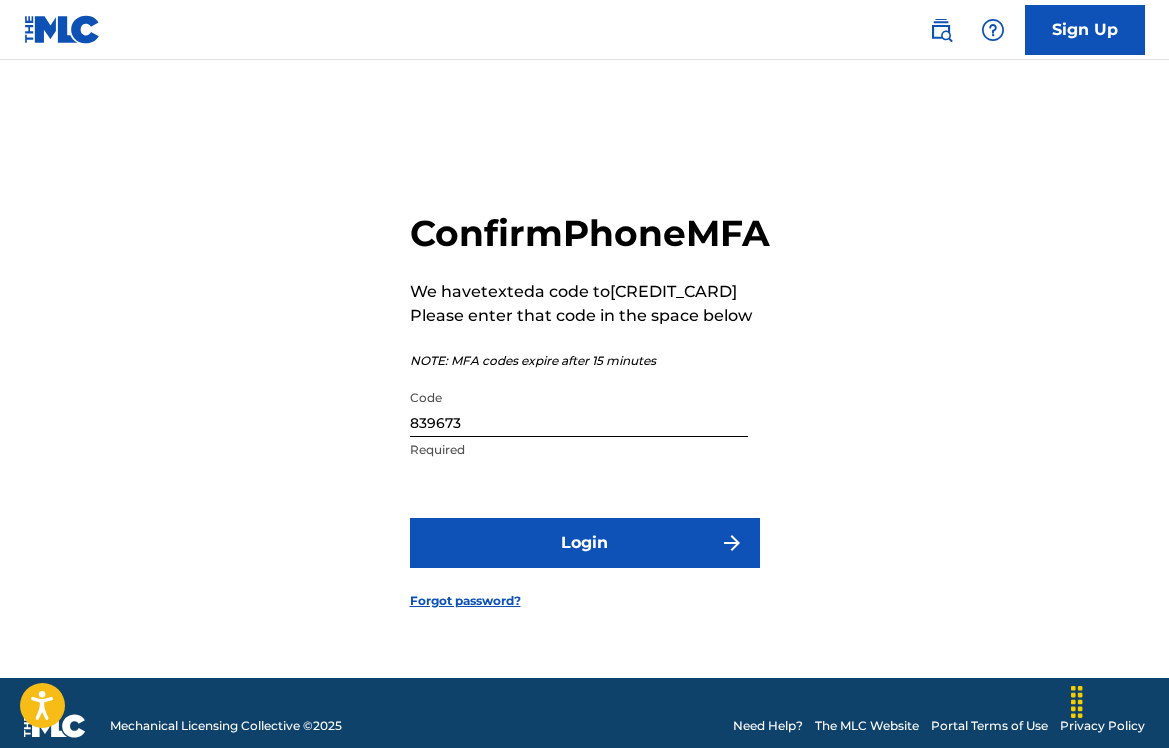 click on "Login" at bounding box center [585, 543] 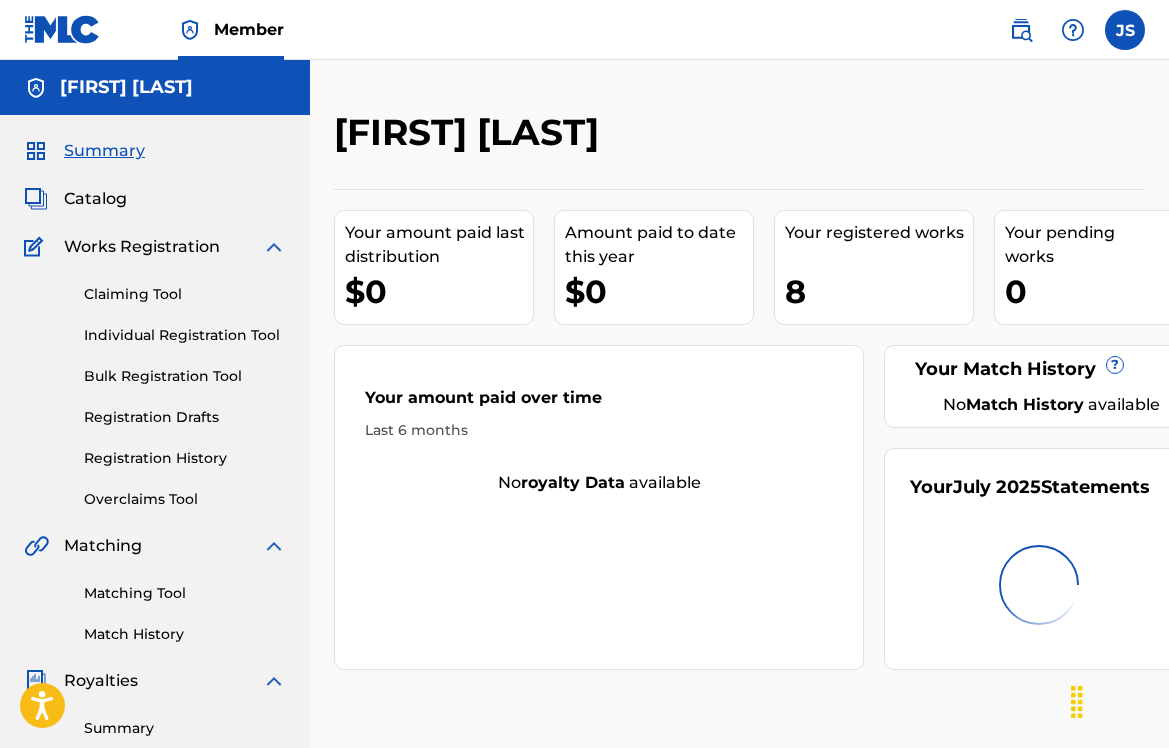 scroll, scrollTop: 0, scrollLeft: 0, axis: both 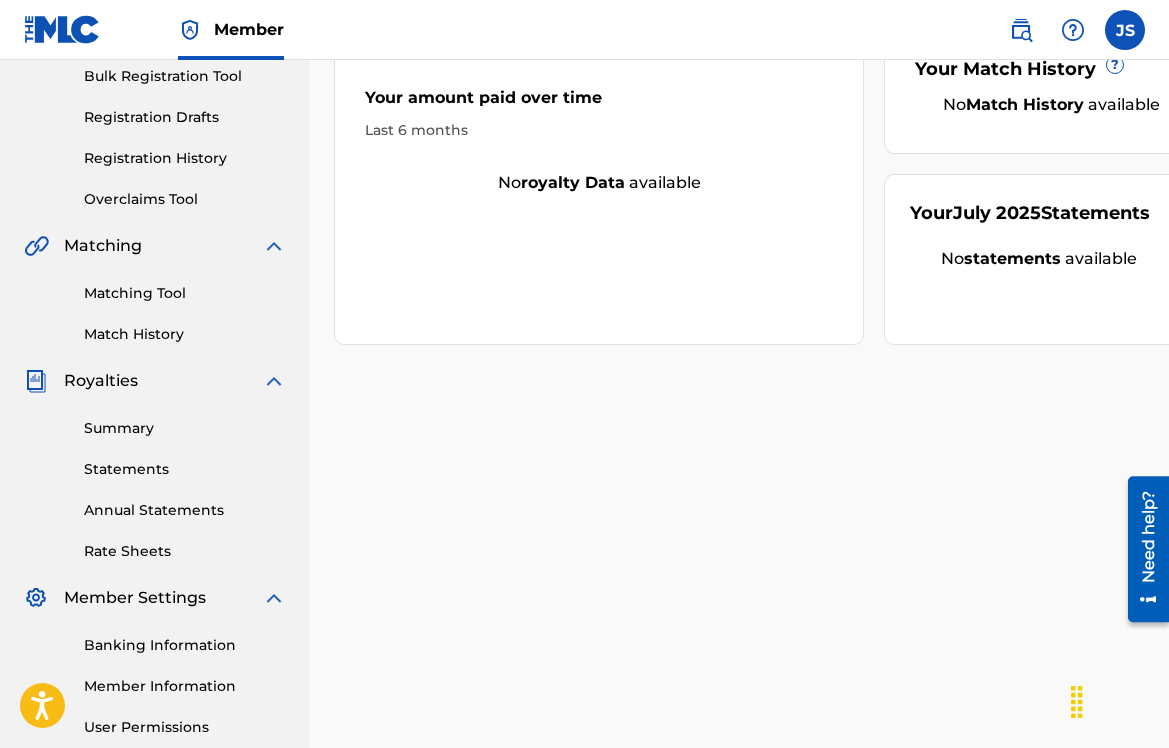 click on "Summary" at bounding box center [185, 428] 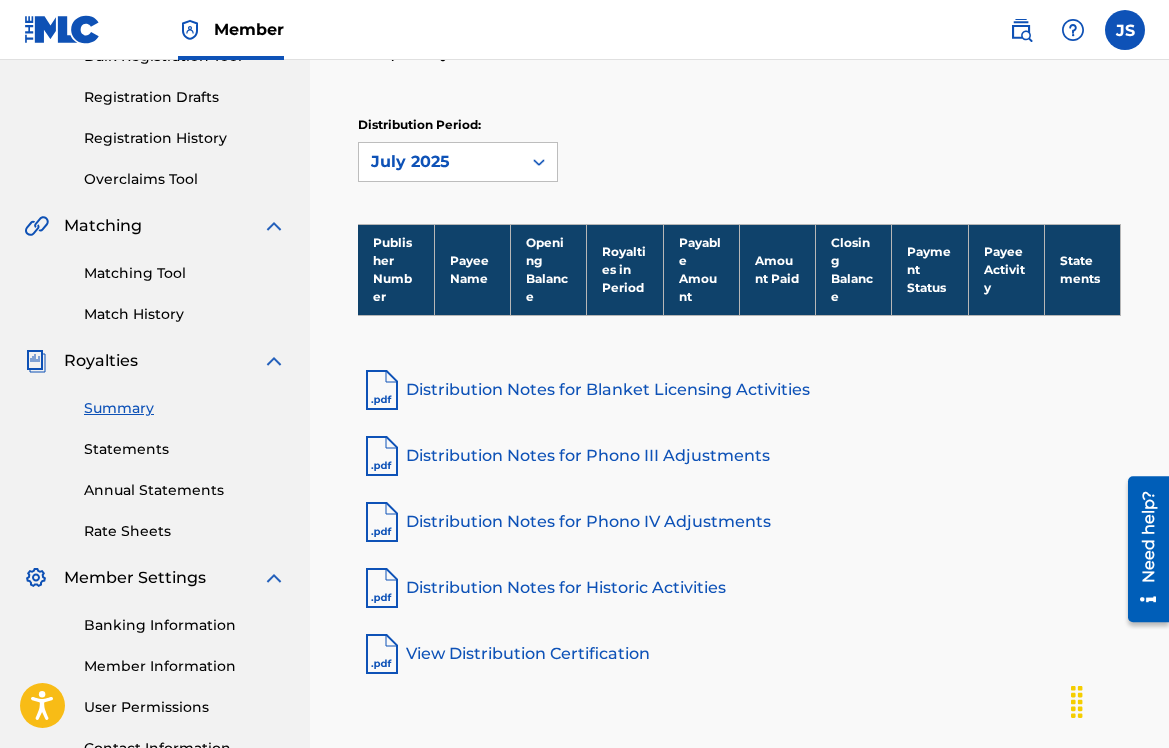 scroll, scrollTop: 492, scrollLeft: 0, axis: vertical 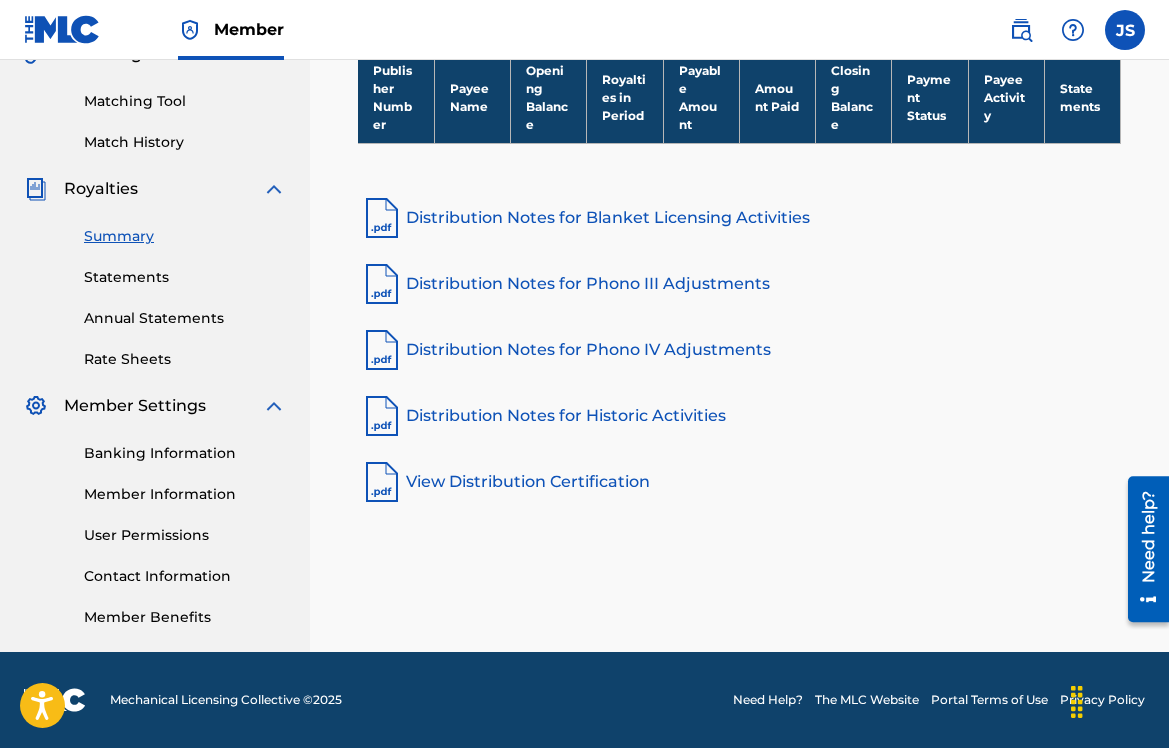 click on "Statements" at bounding box center [185, 277] 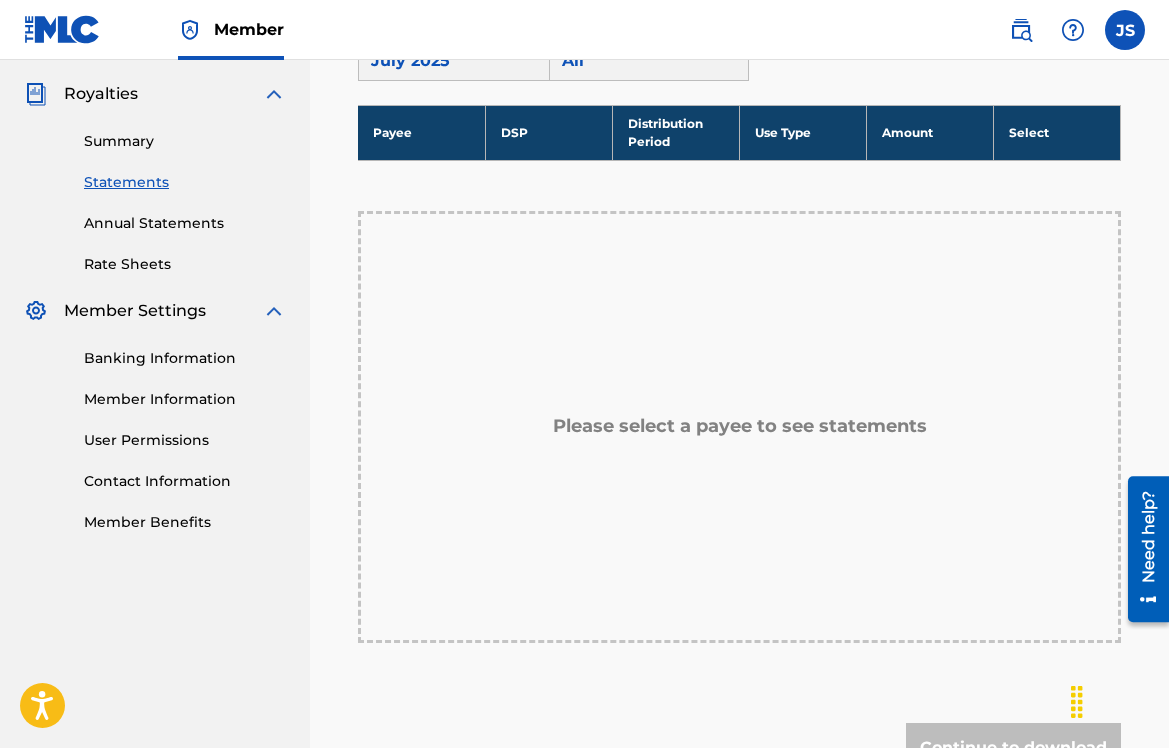 scroll, scrollTop: 600, scrollLeft: 0, axis: vertical 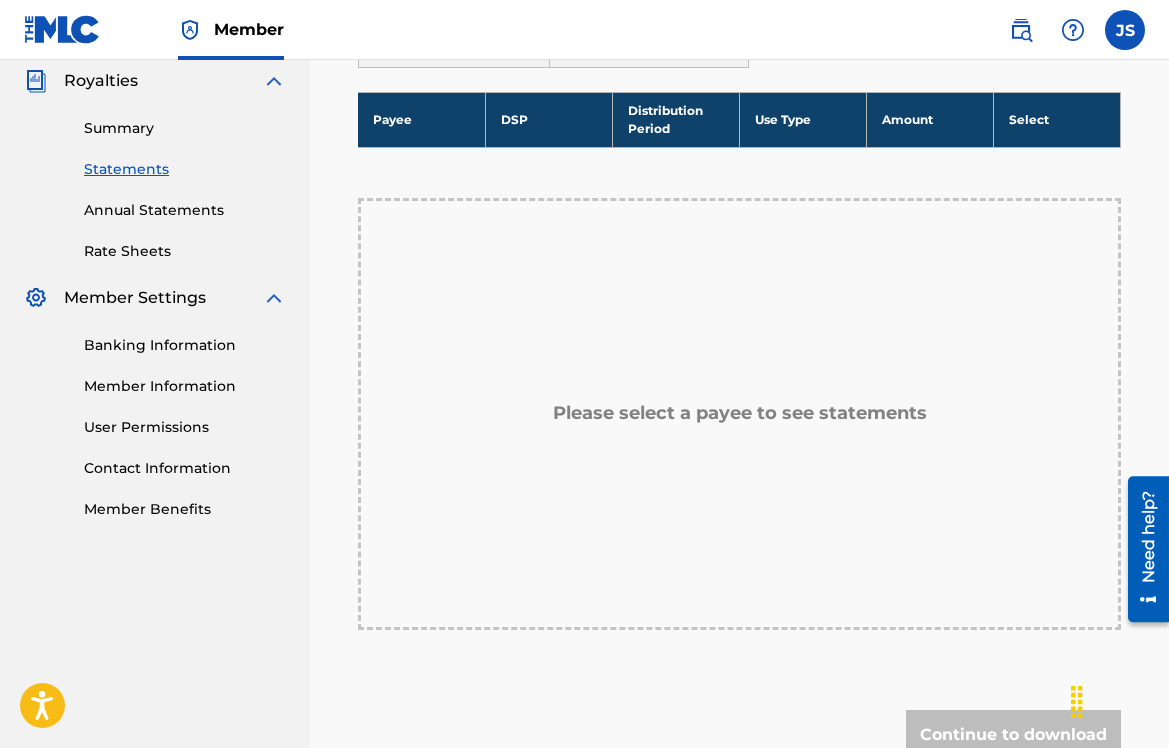 click on "Annual Statements" at bounding box center (185, 210) 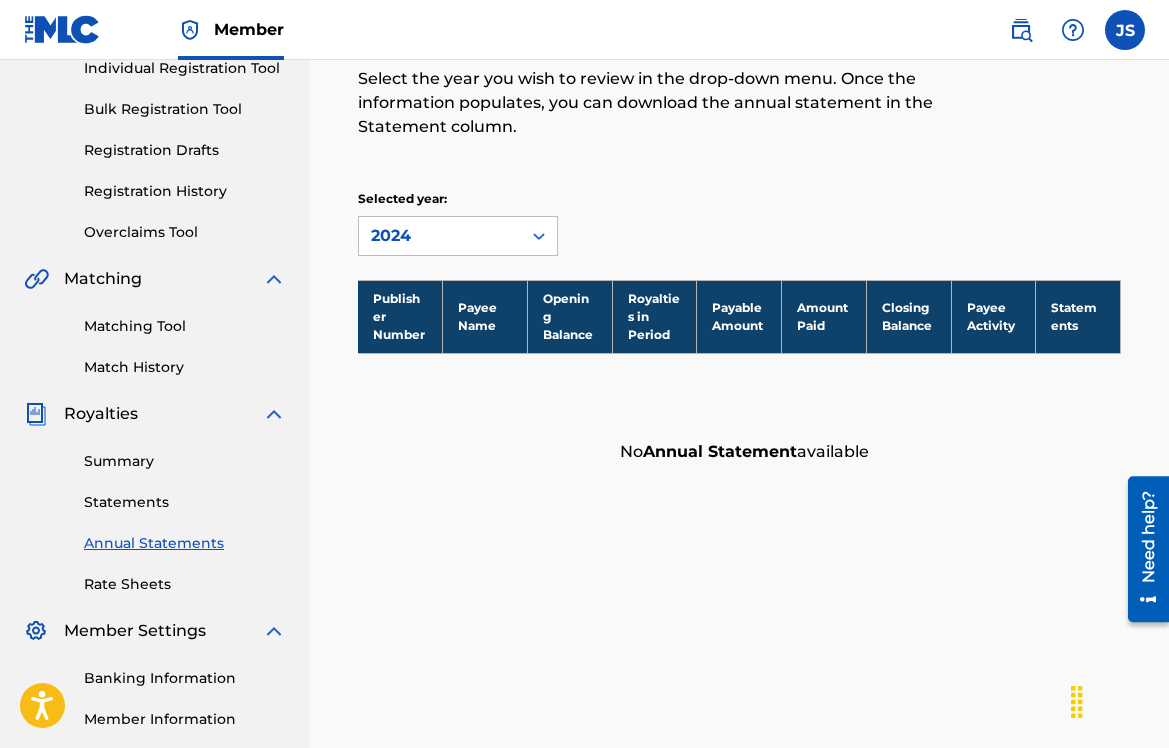 scroll, scrollTop: 400, scrollLeft: 0, axis: vertical 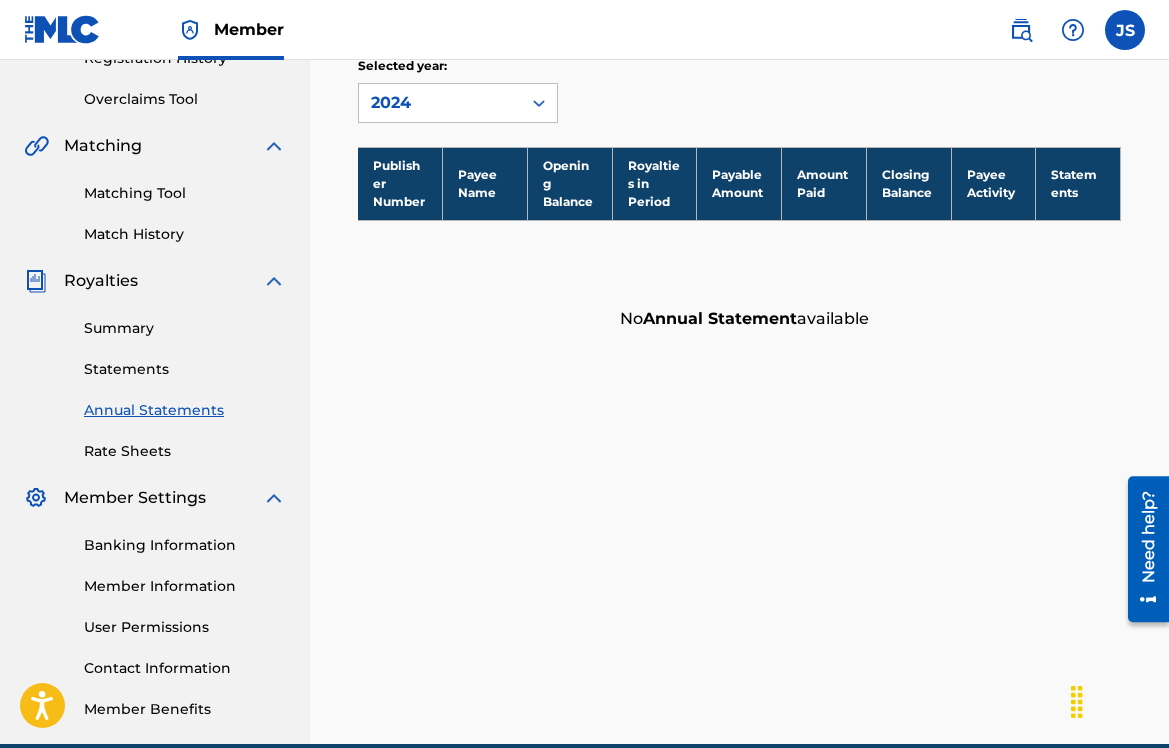 click on "Rate Sheets" at bounding box center [185, 451] 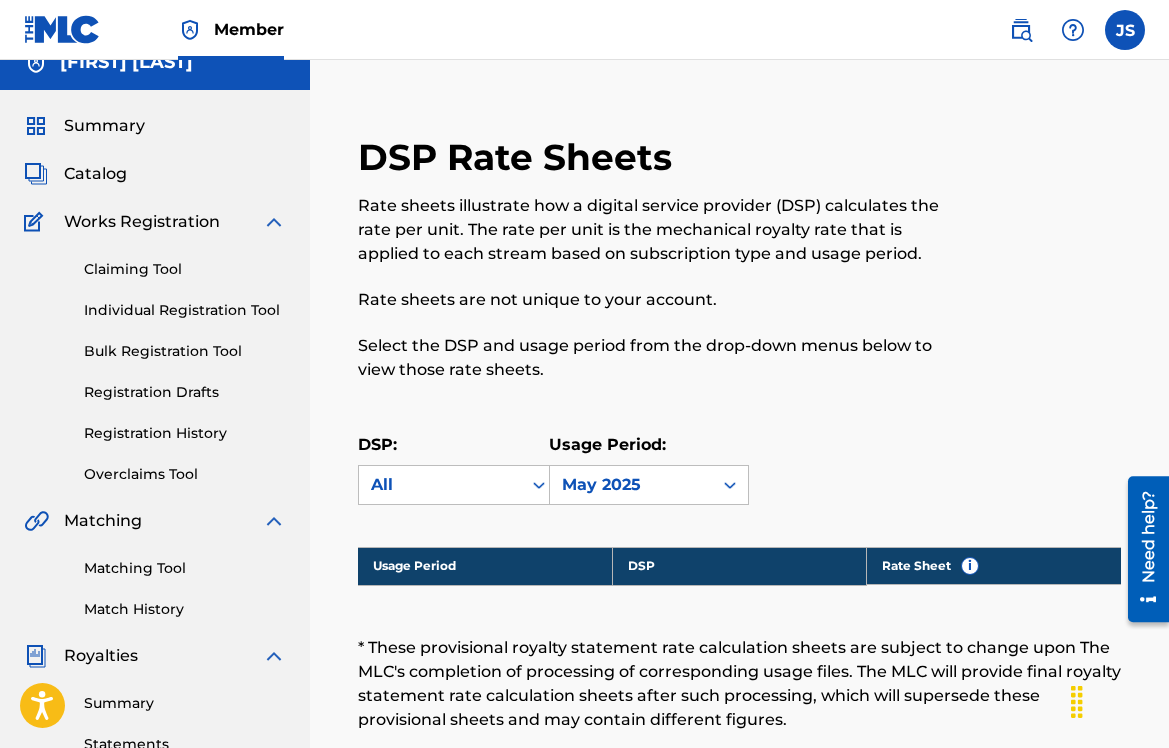scroll, scrollTop: 0, scrollLeft: 0, axis: both 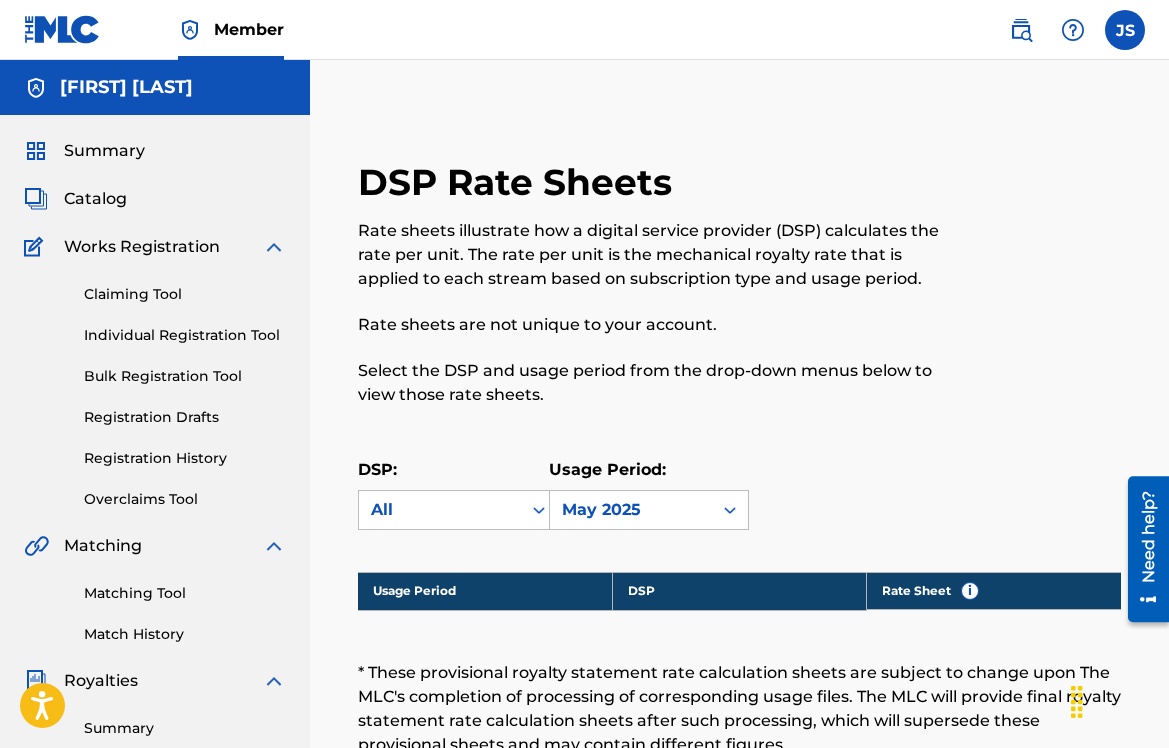 click on "Registration History" at bounding box center [185, 458] 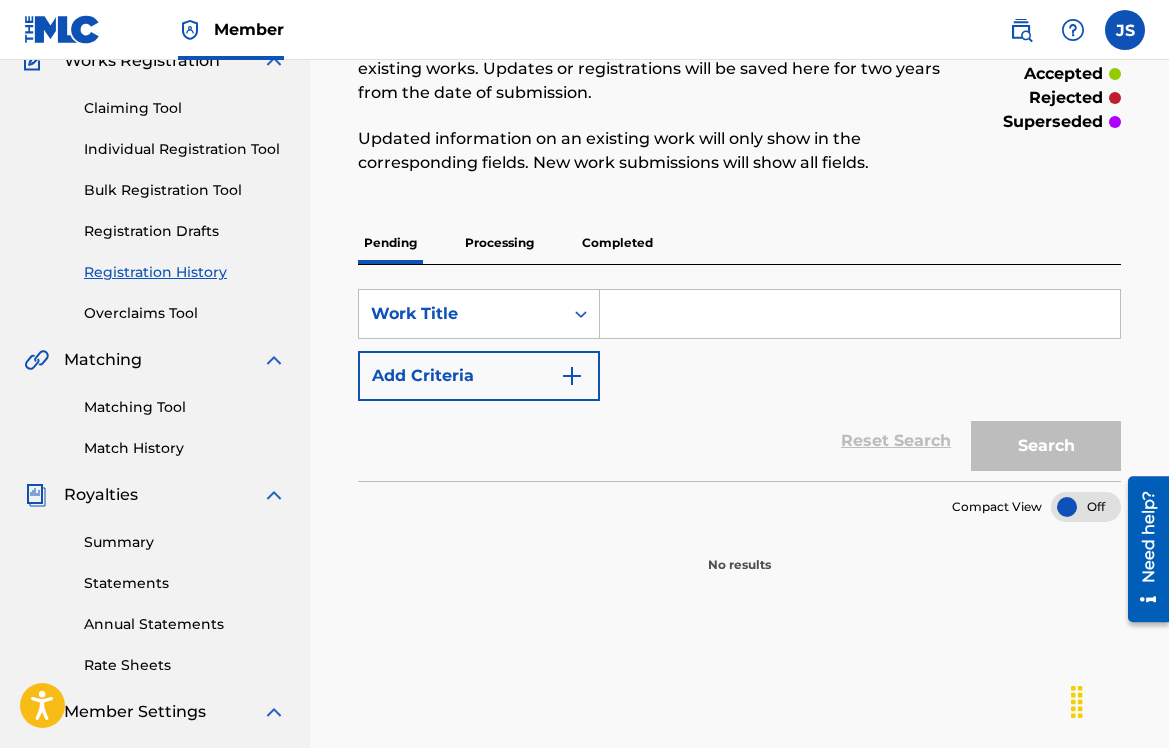 scroll, scrollTop: 200, scrollLeft: 0, axis: vertical 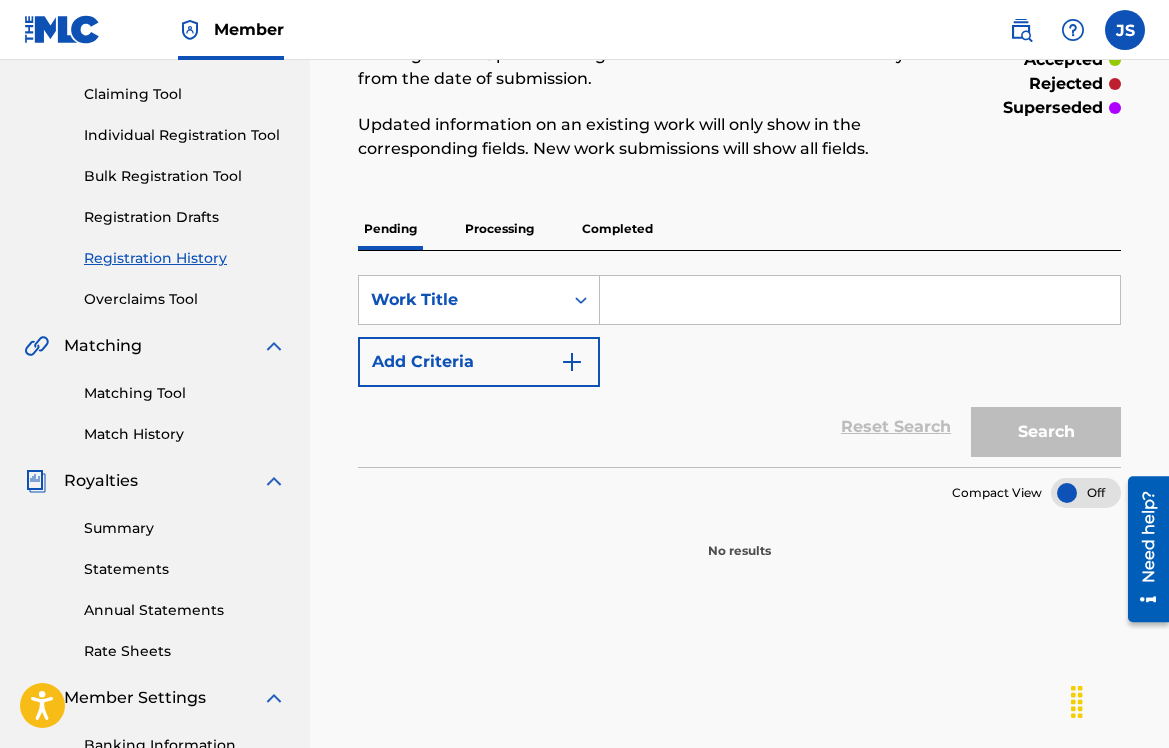 click on "Processing" at bounding box center [499, 229] 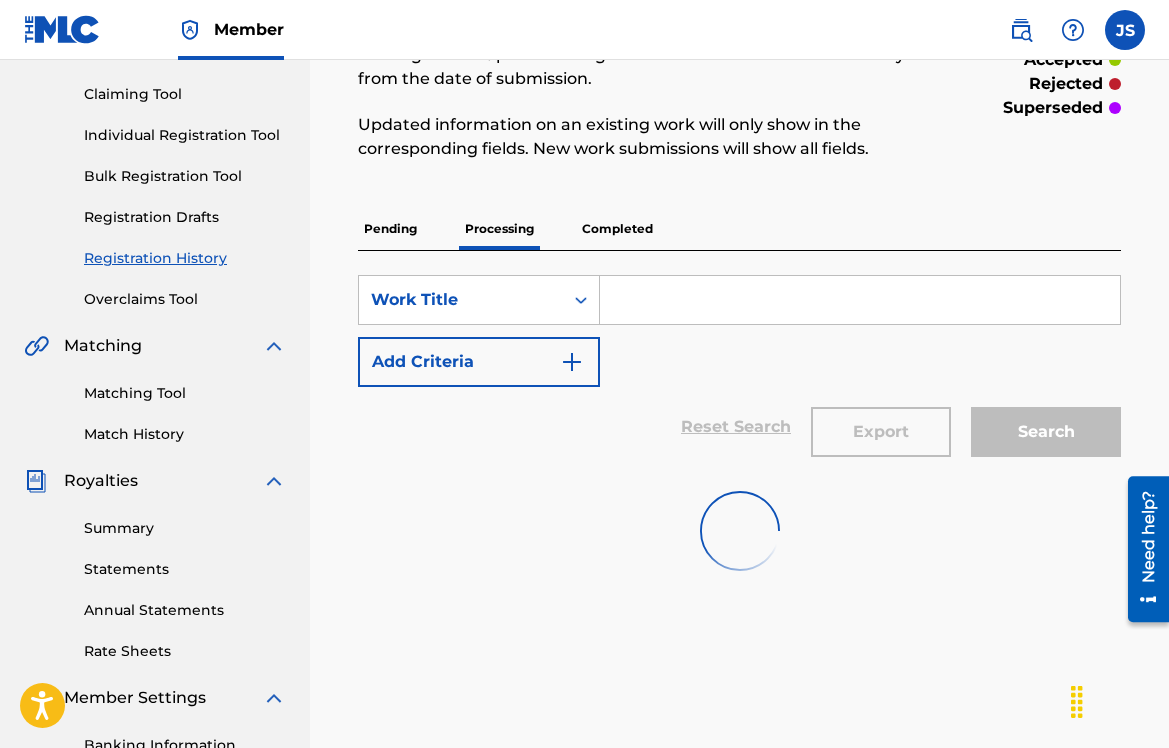 scroll, scrollTop: 0, scrollLeft: 0, axis: both 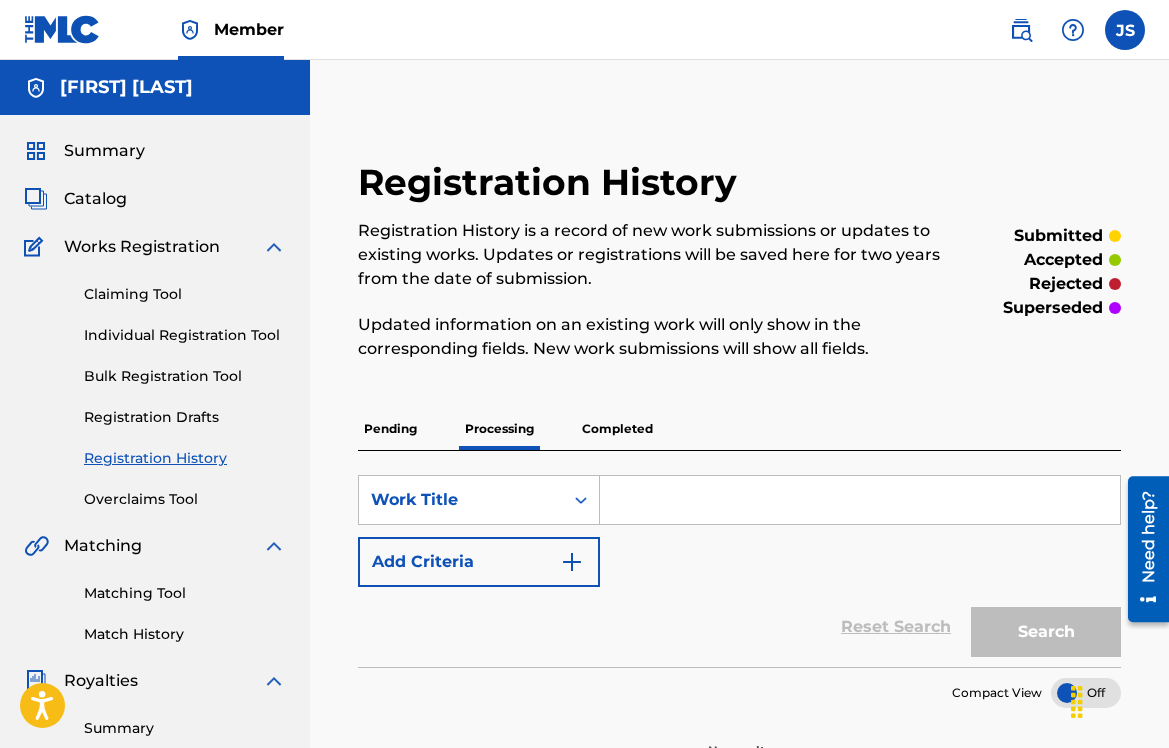 click on "Completed" at bounding box center [617, 429] 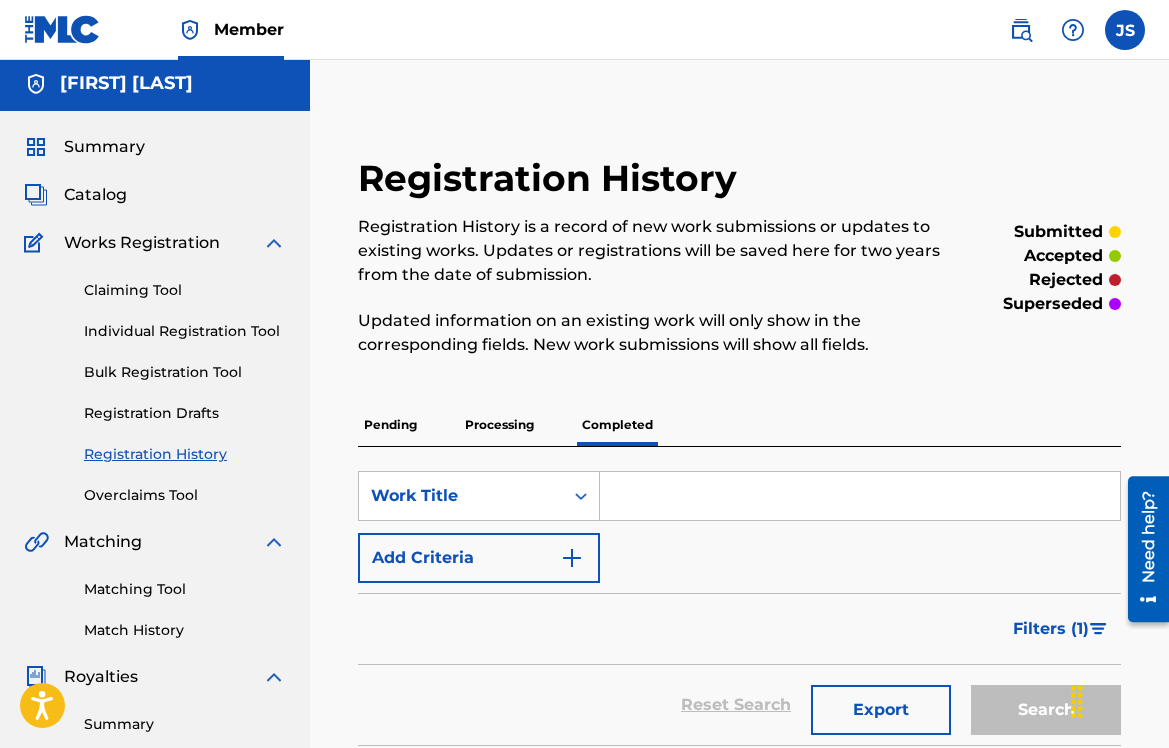 scroll, scrollTop: 0, scrollLeft: 0, axis: both 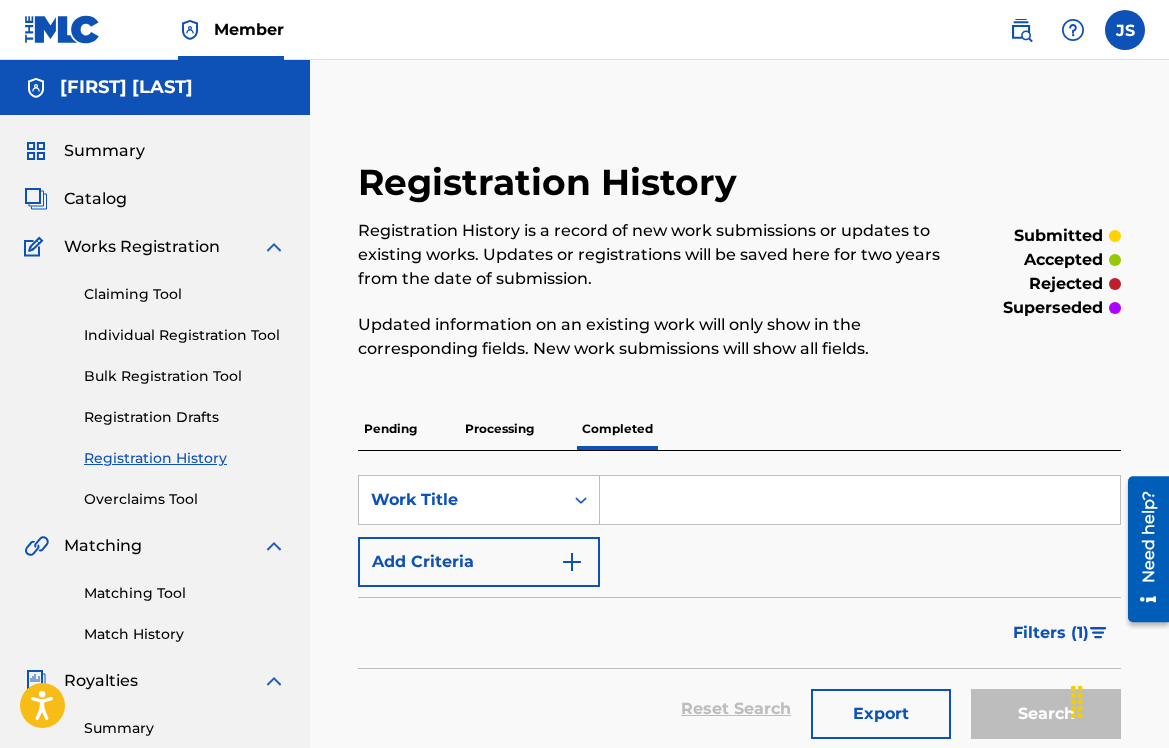click on "Catalog" at bounding box center (95, 199) 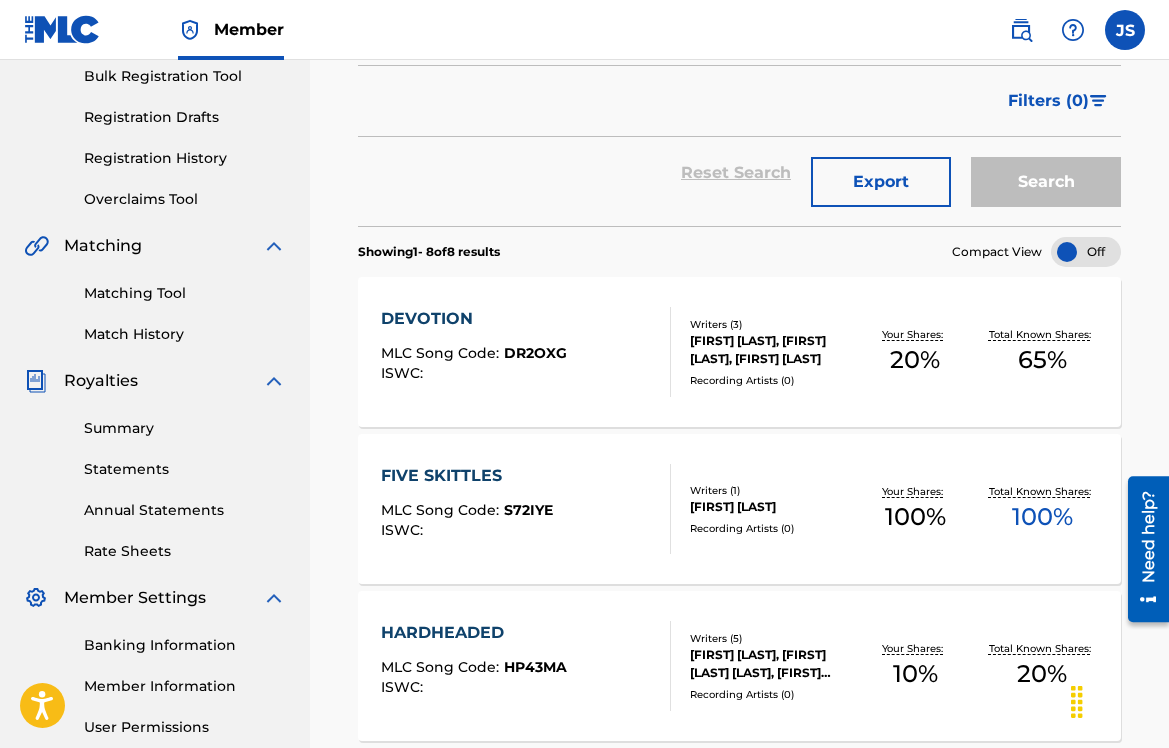 scroll, scrollTop: 0, scrollLeft: 0, axis: both 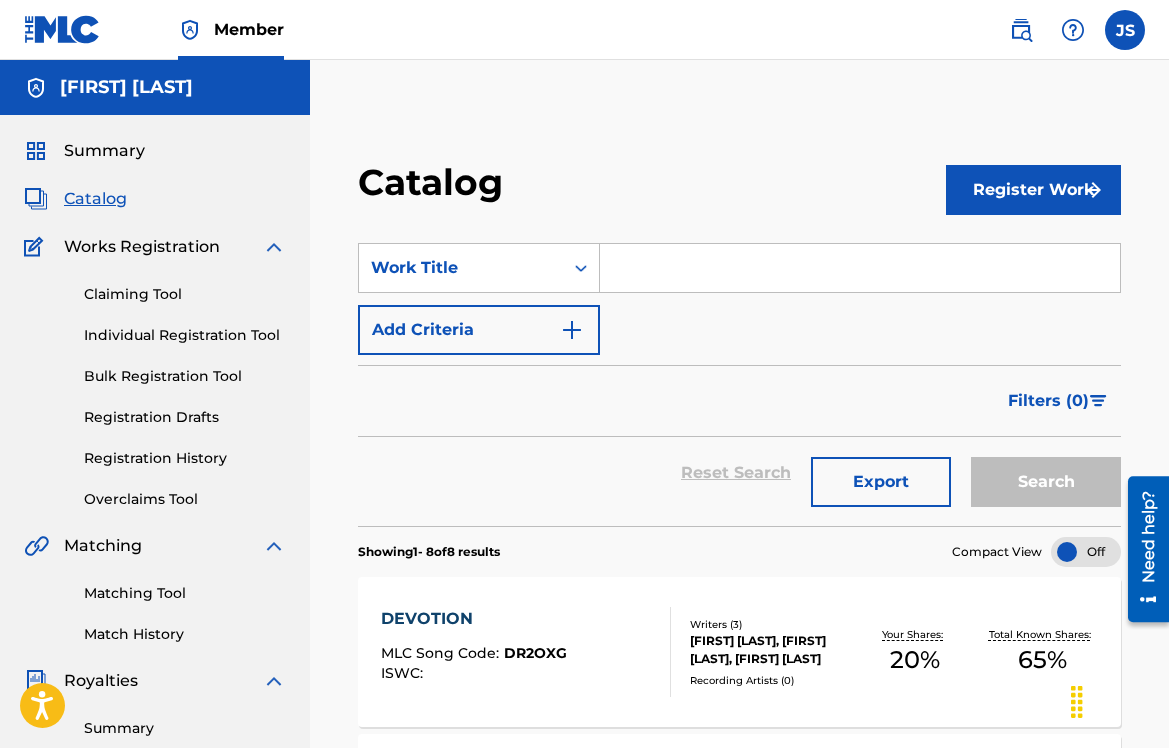 click on "Summary" at bounding box center (104, 151) 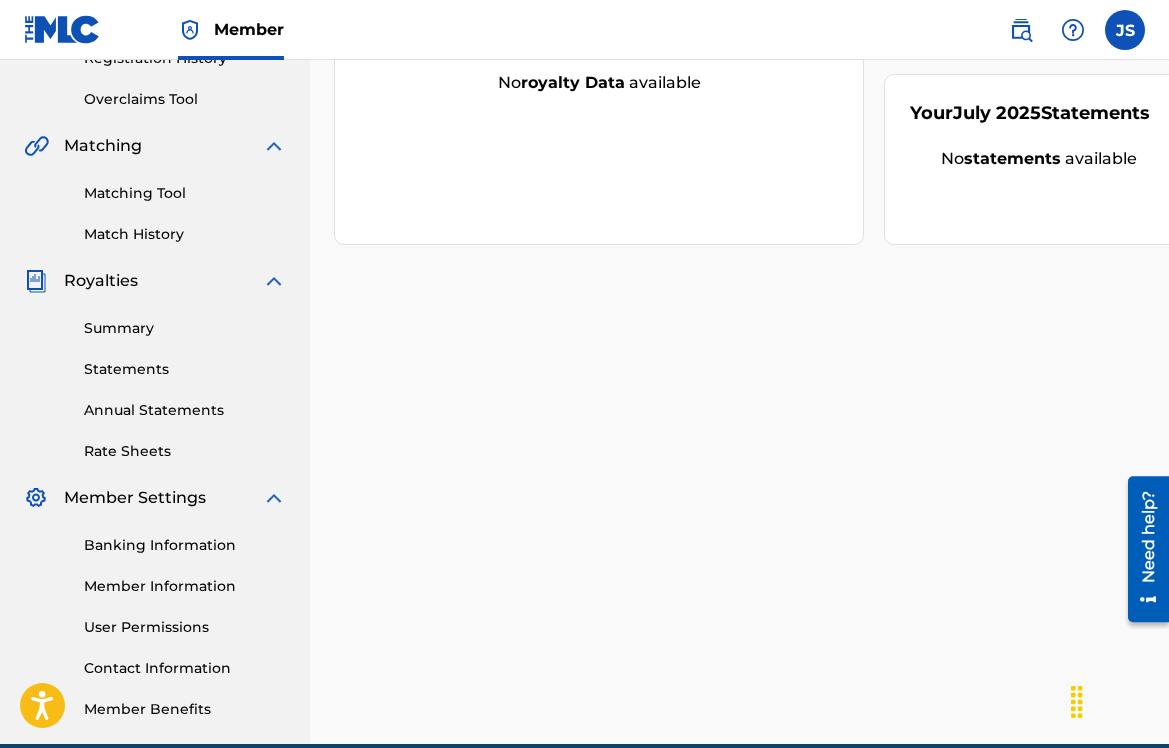 scroll, scrollTop: 492, scrollLeft: 0, axis: vertical 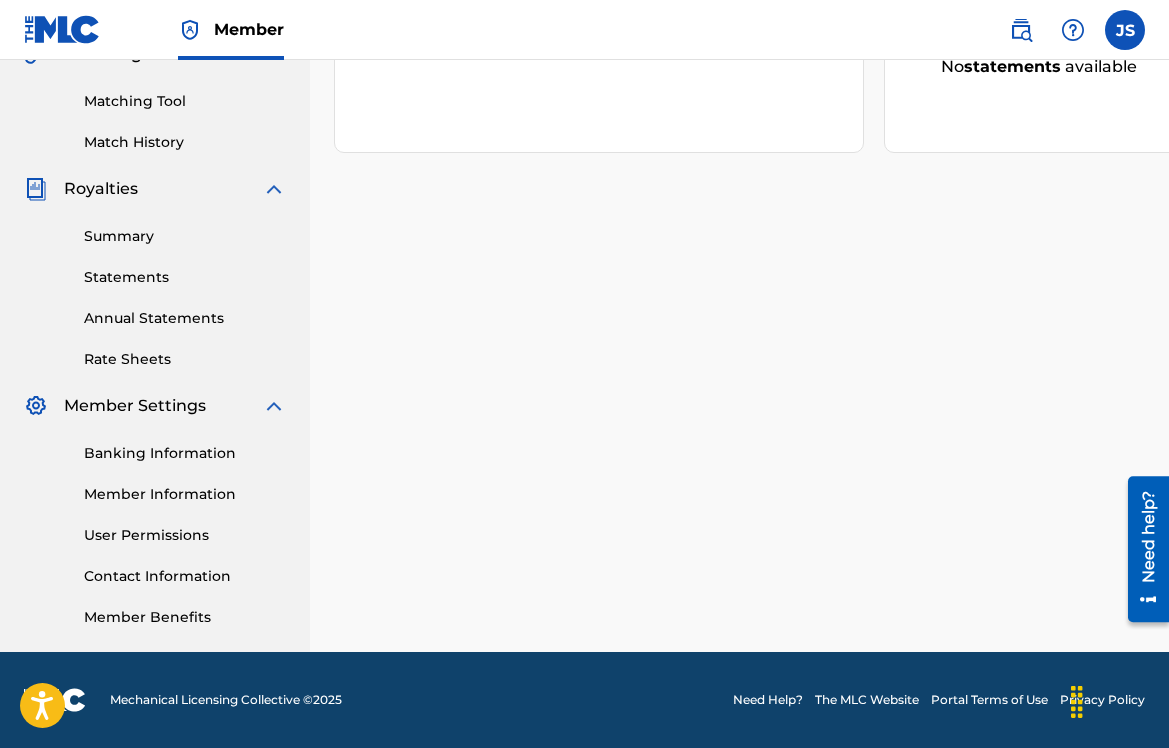 click on "User Permissions" at bounding box center (185, 535) 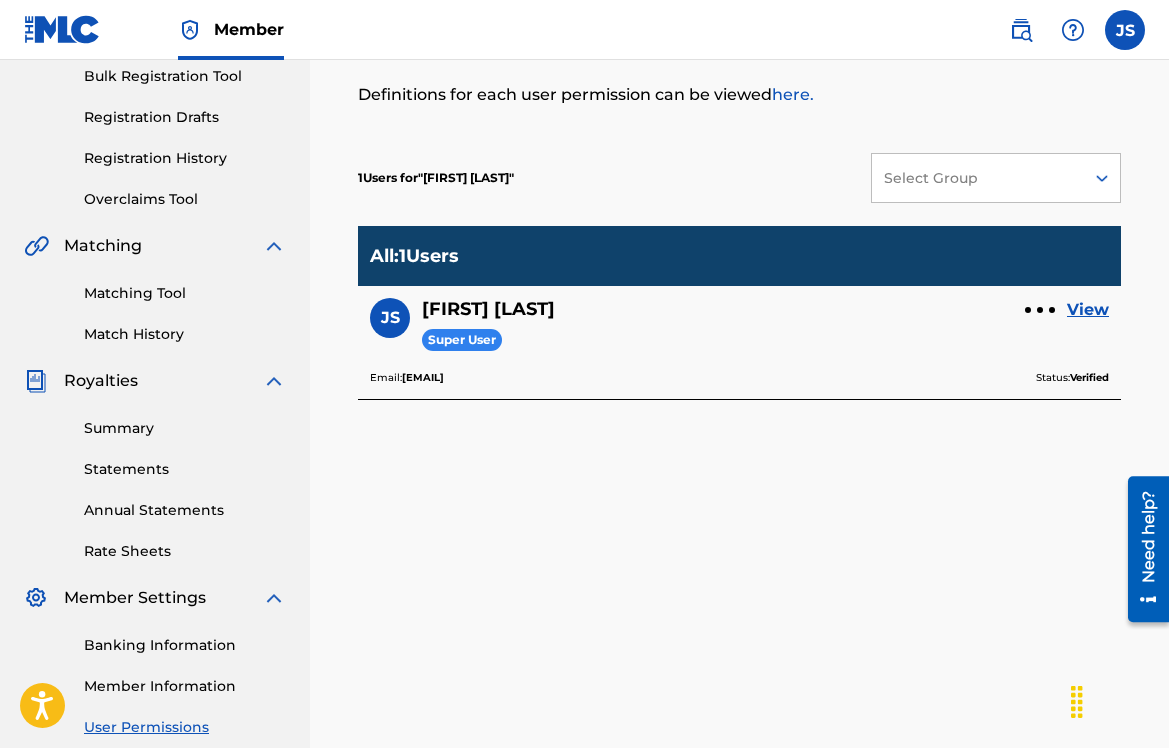 scroll, scrollTop: 400, scrollLeft: 0, axis: vertical 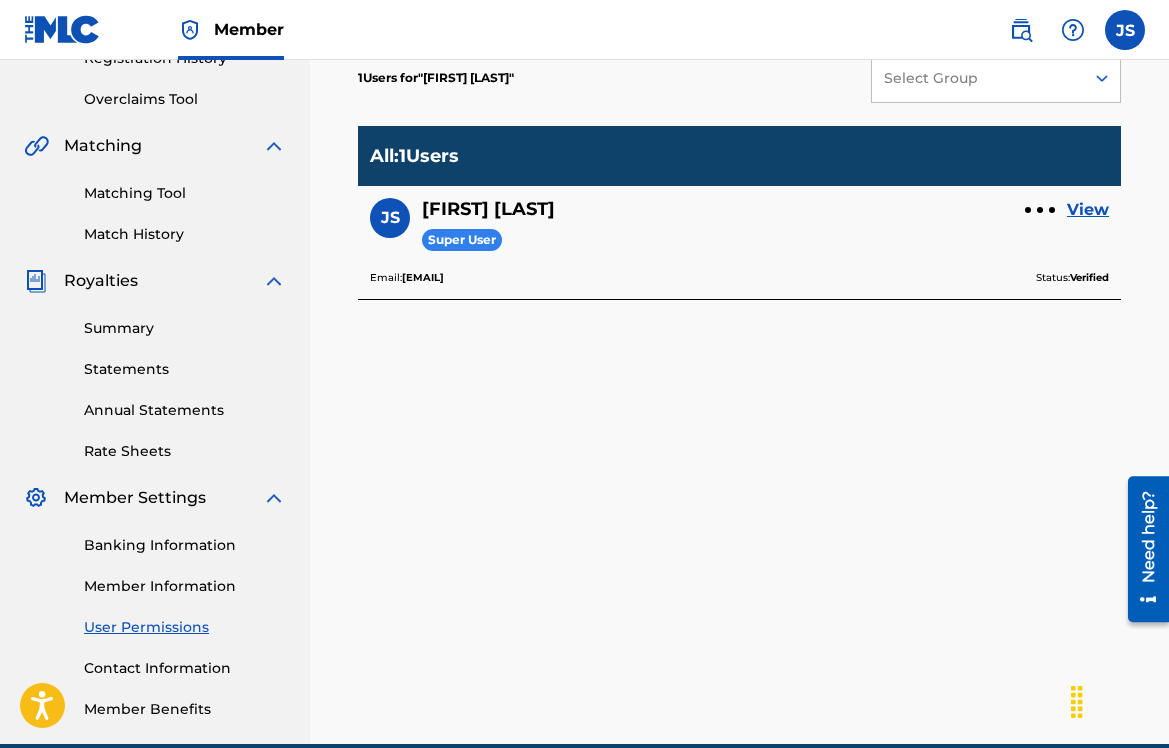 click on "Member Benefits" at bounding box center (185, 709) 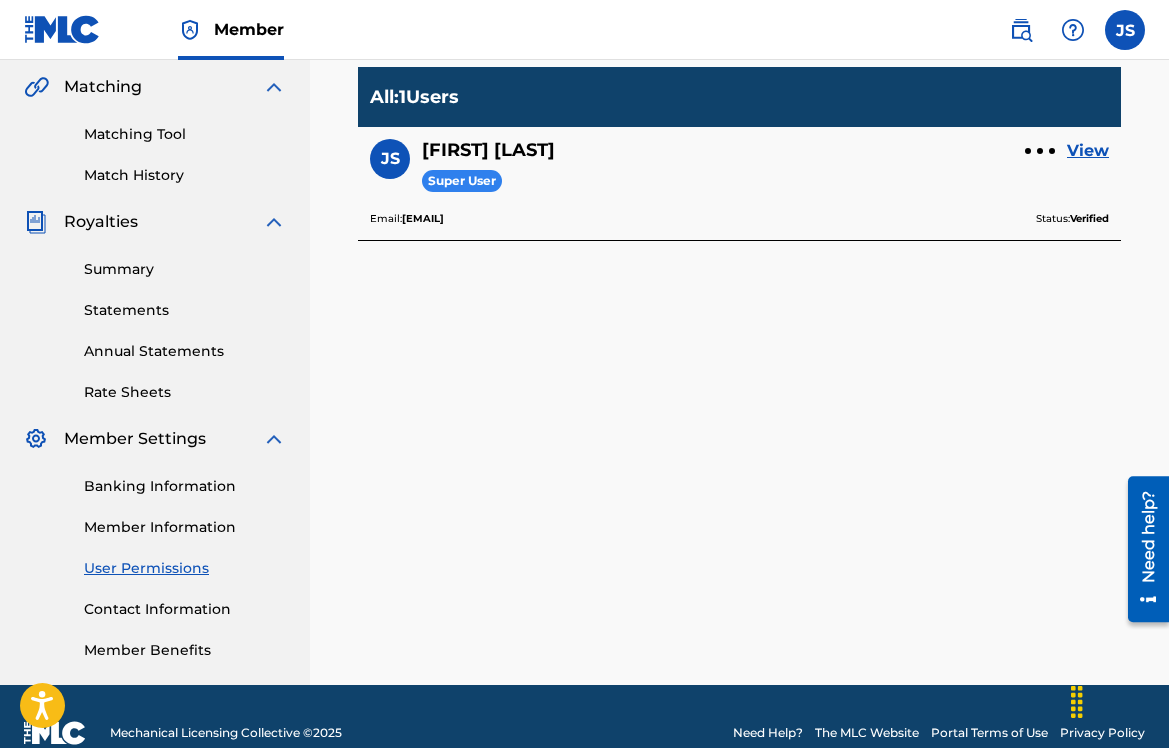 scroll, scrollTop: 492, scrollLeft: 0, axis: vertical 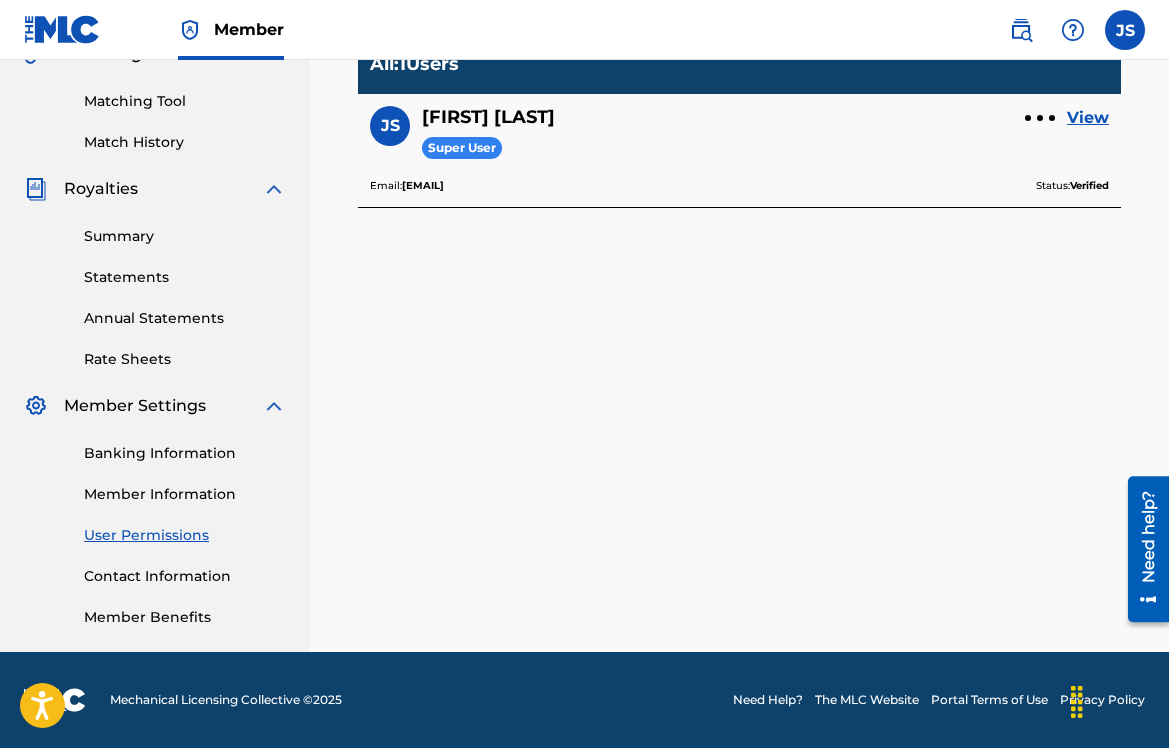 click on "Banking Information" at bounding box center (185, 453) 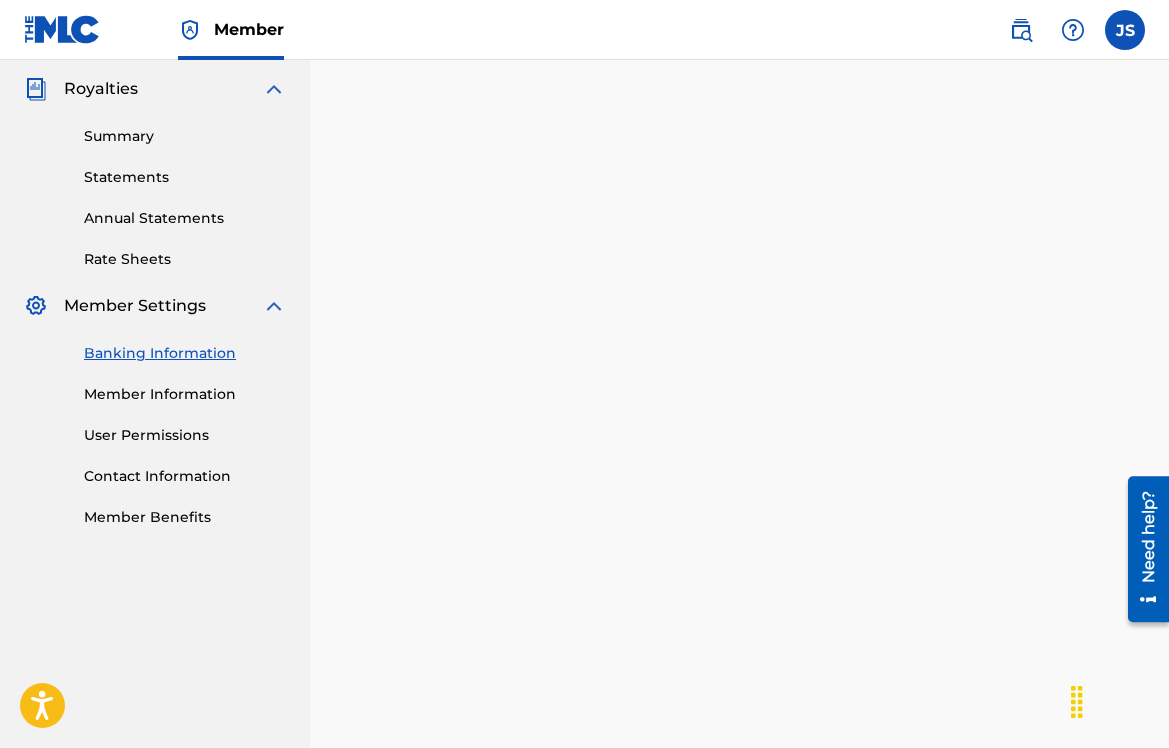 scroll, scrollTop: 600, scrollLeft: 0, axis: vertical 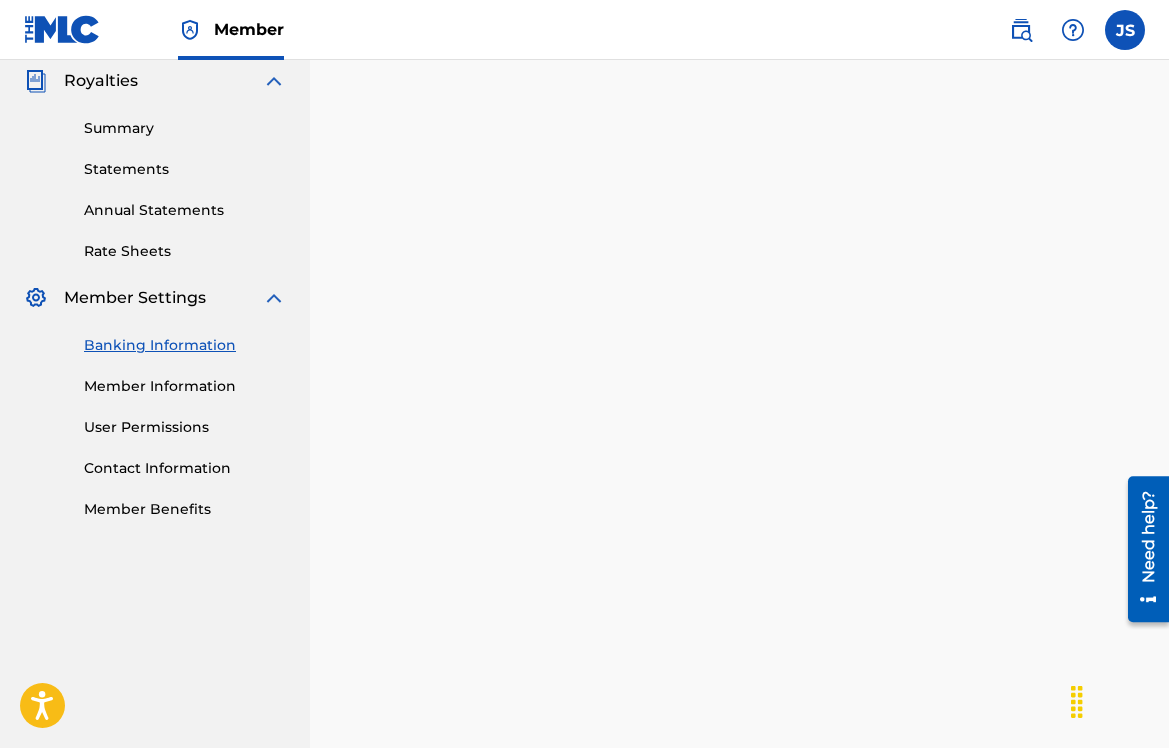 click on "Member Benefits" at bounding box center [185, 509] 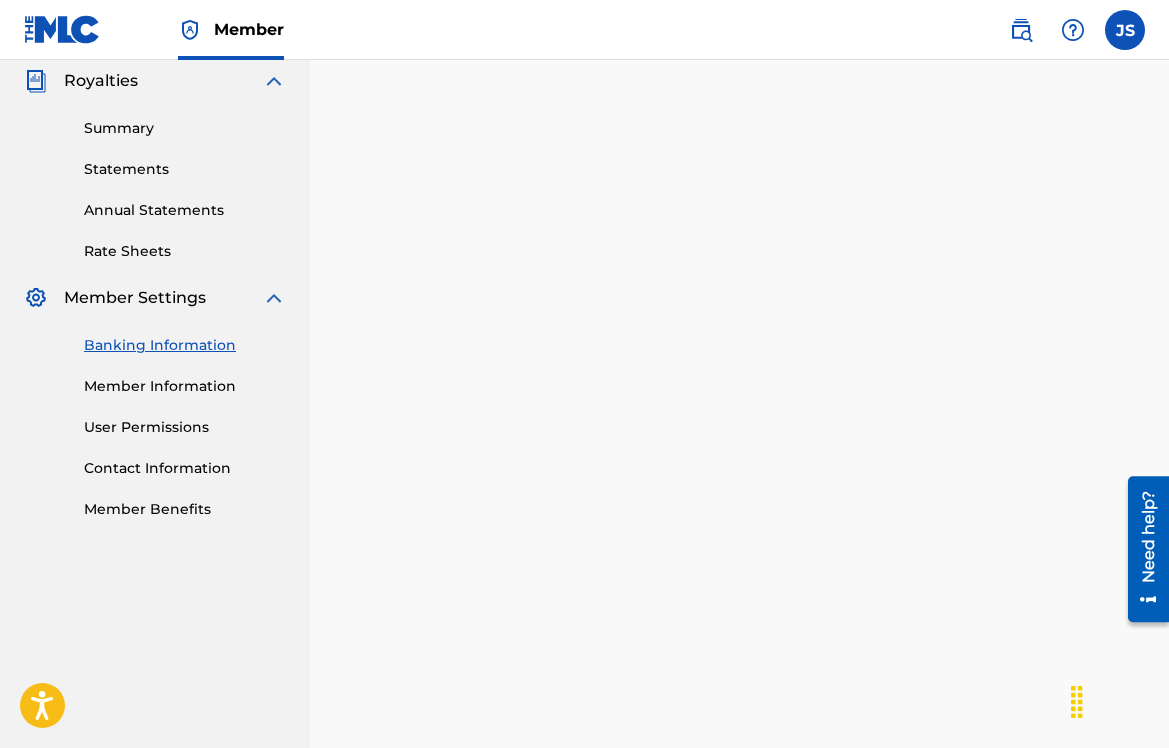 click on "Statements" at bounding box center [185, 169] 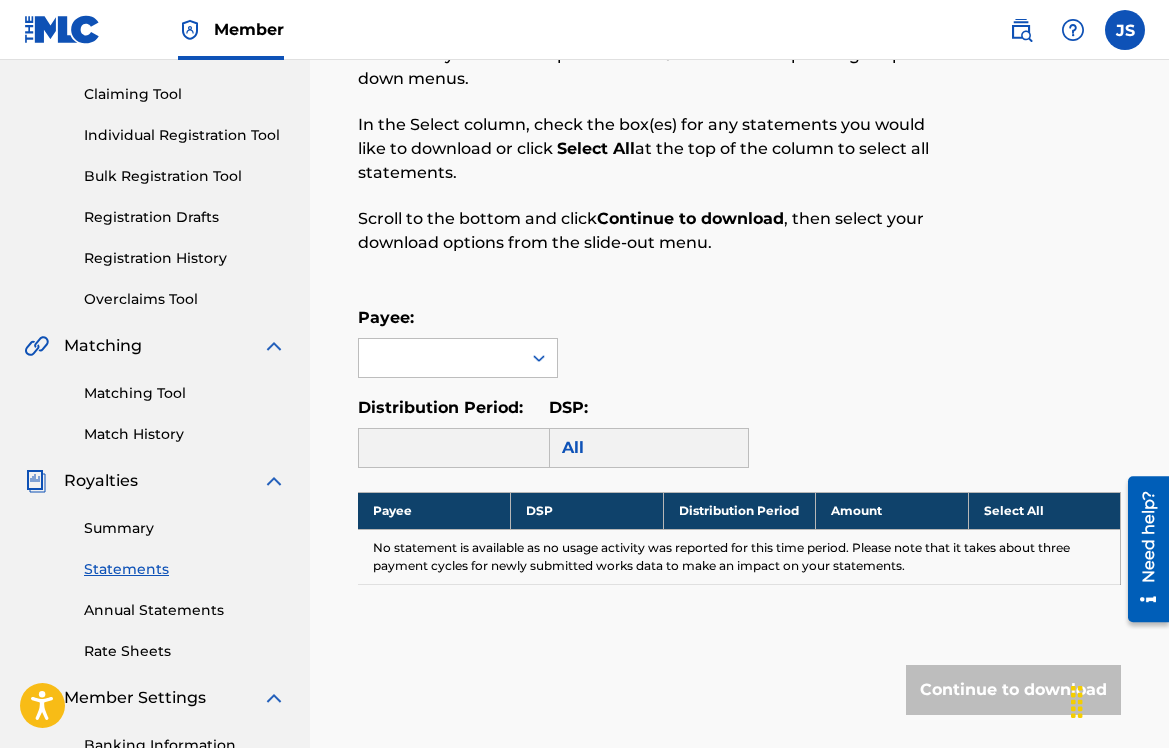 scroll, scrollTop: 300, scrollLeft: 0, axis: vertical 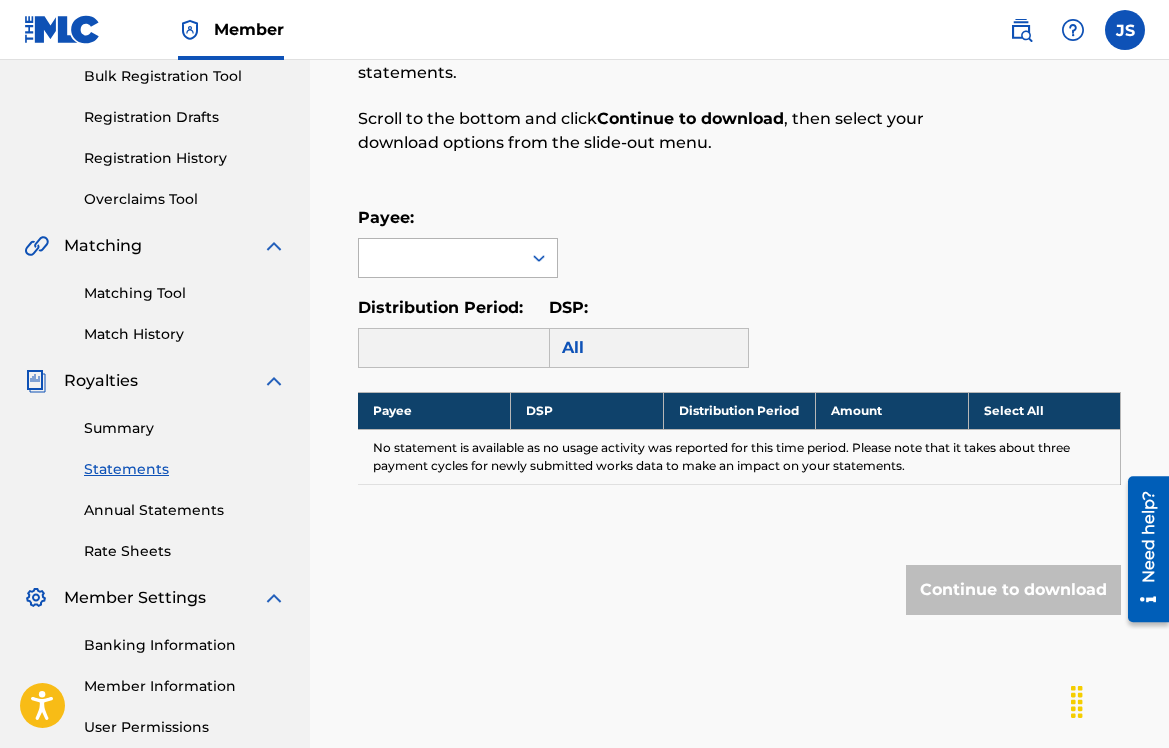 click 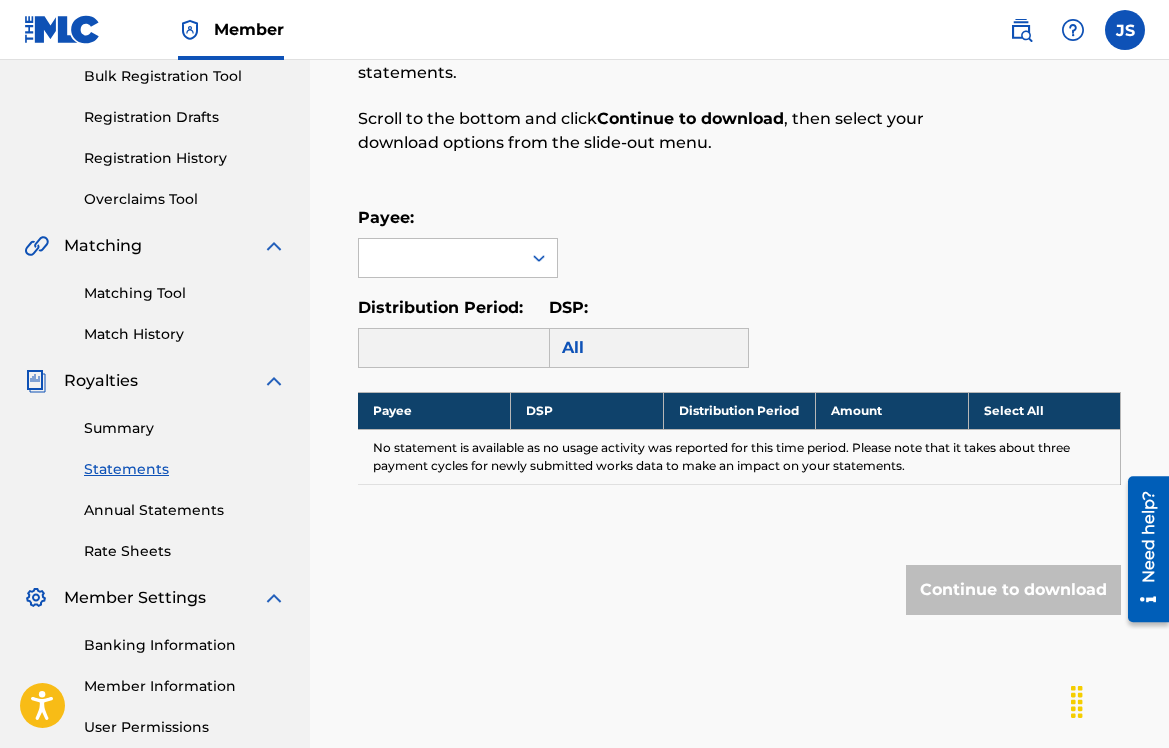 click on "Payee:" at bounding box center [739, 242] 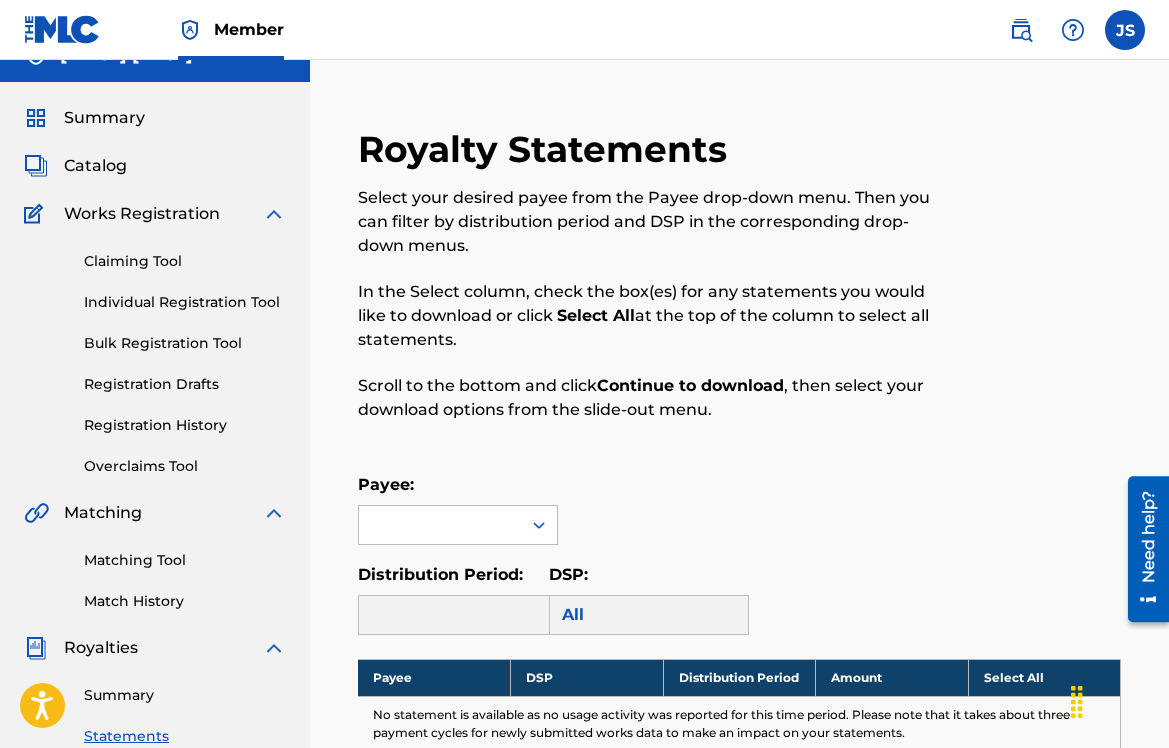 scroll, scrollTop: 0, scrollLeft: 0, axis: both 